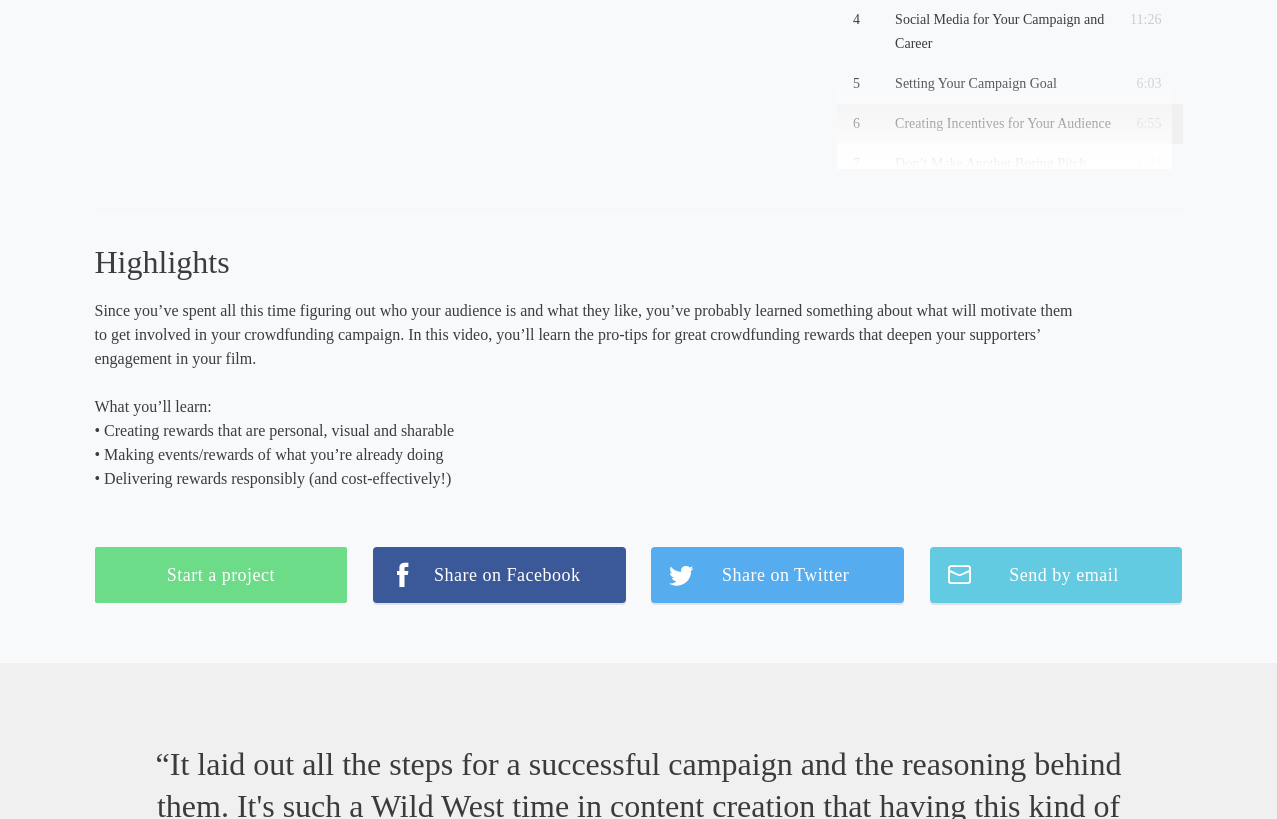 scroll, scrollTop: 0, scrollLeft: 0, axis: both 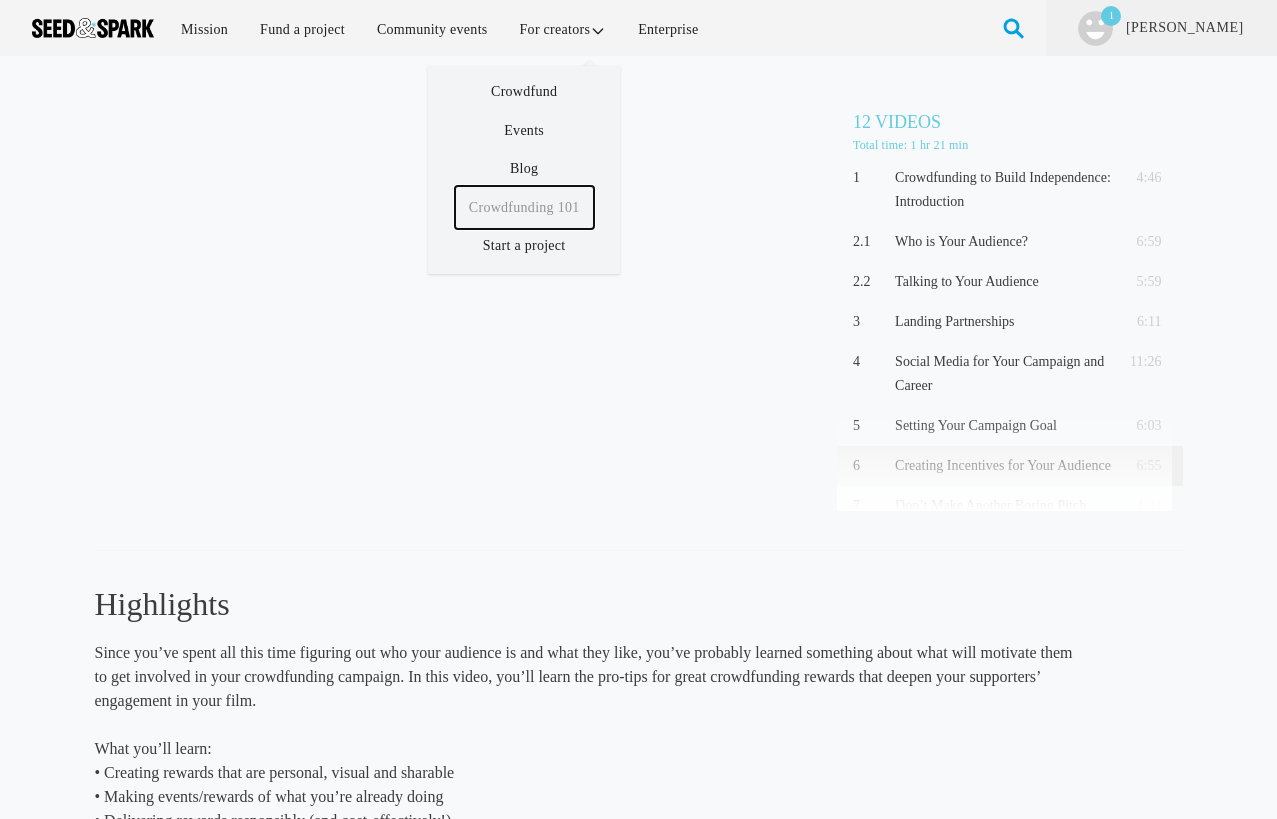 click on "Crowdfunding 101" at bounding box center (524, 207) 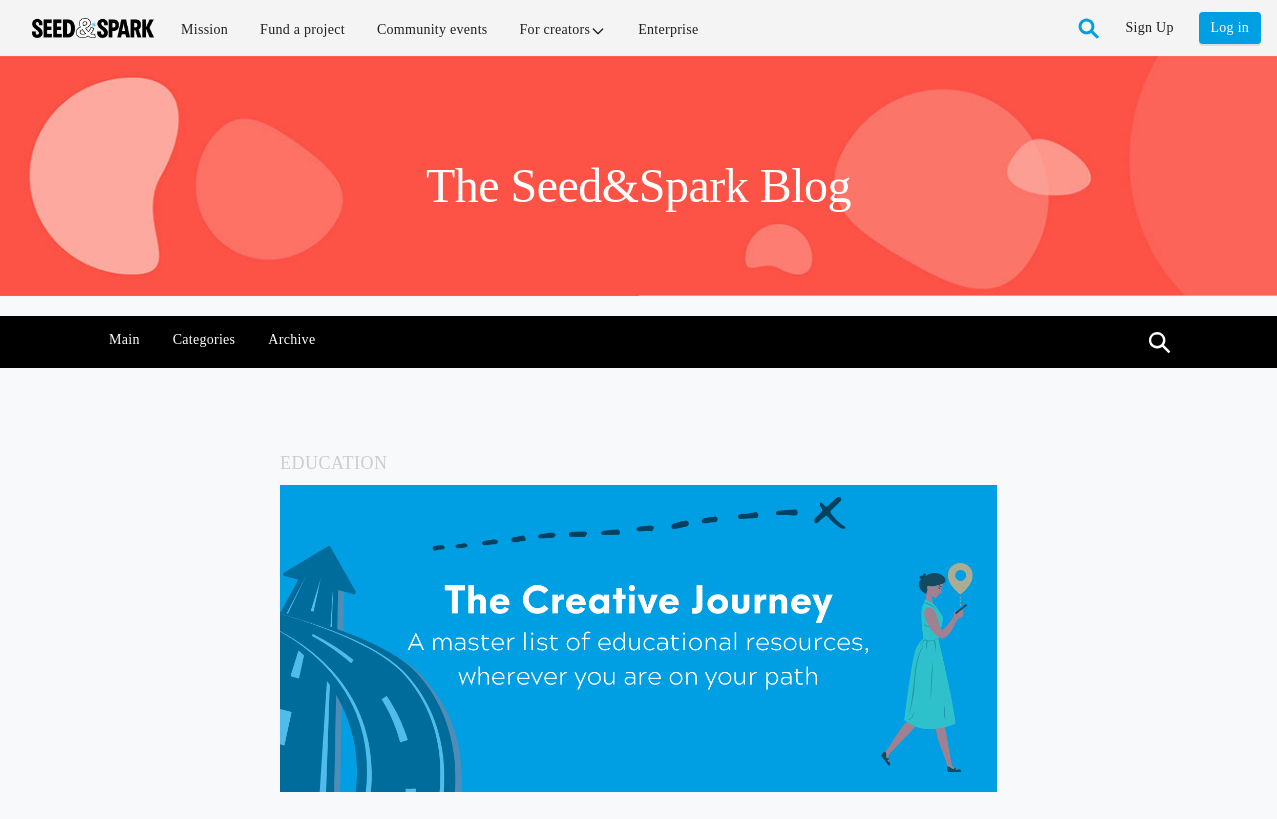 scroll, scrollTop: 0, scrollLeft: 0, axis: both 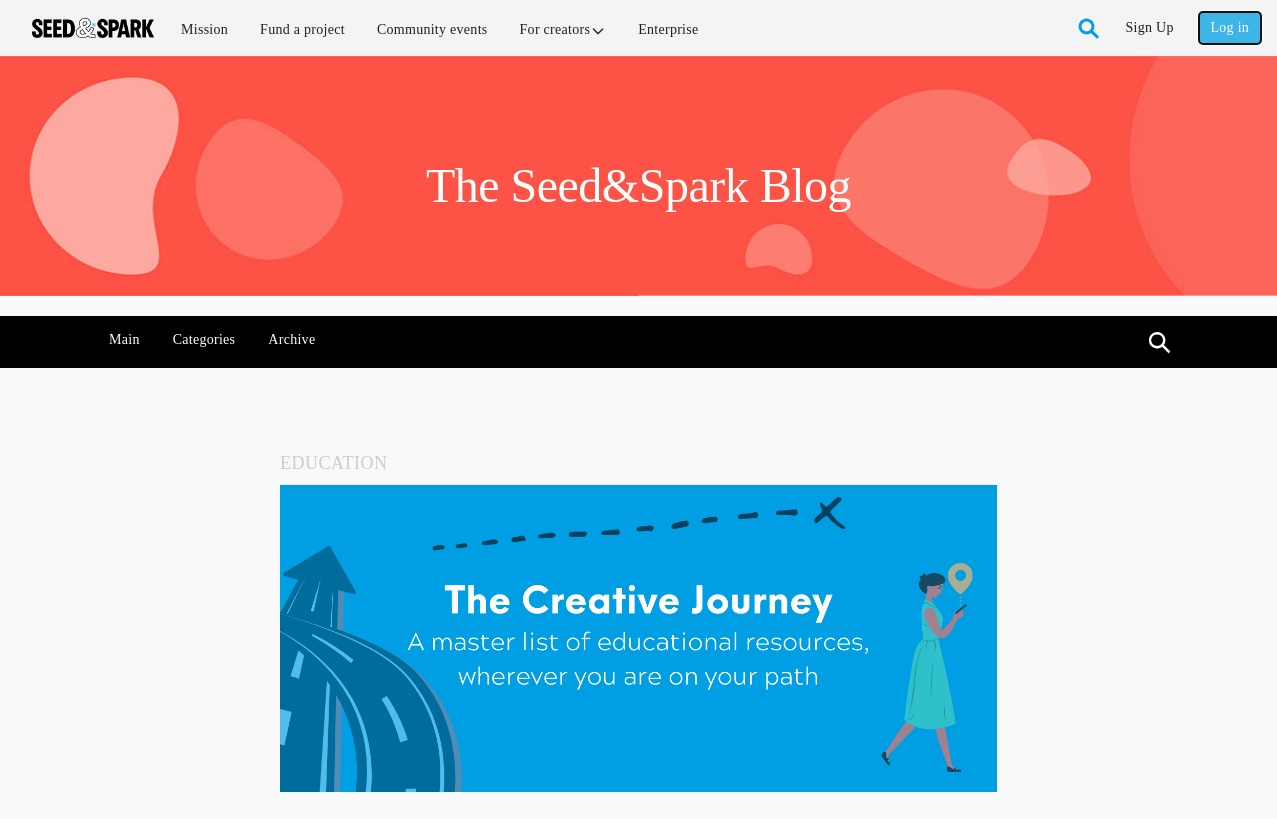 click on "Log
in" at bounding box center (1230, 28) 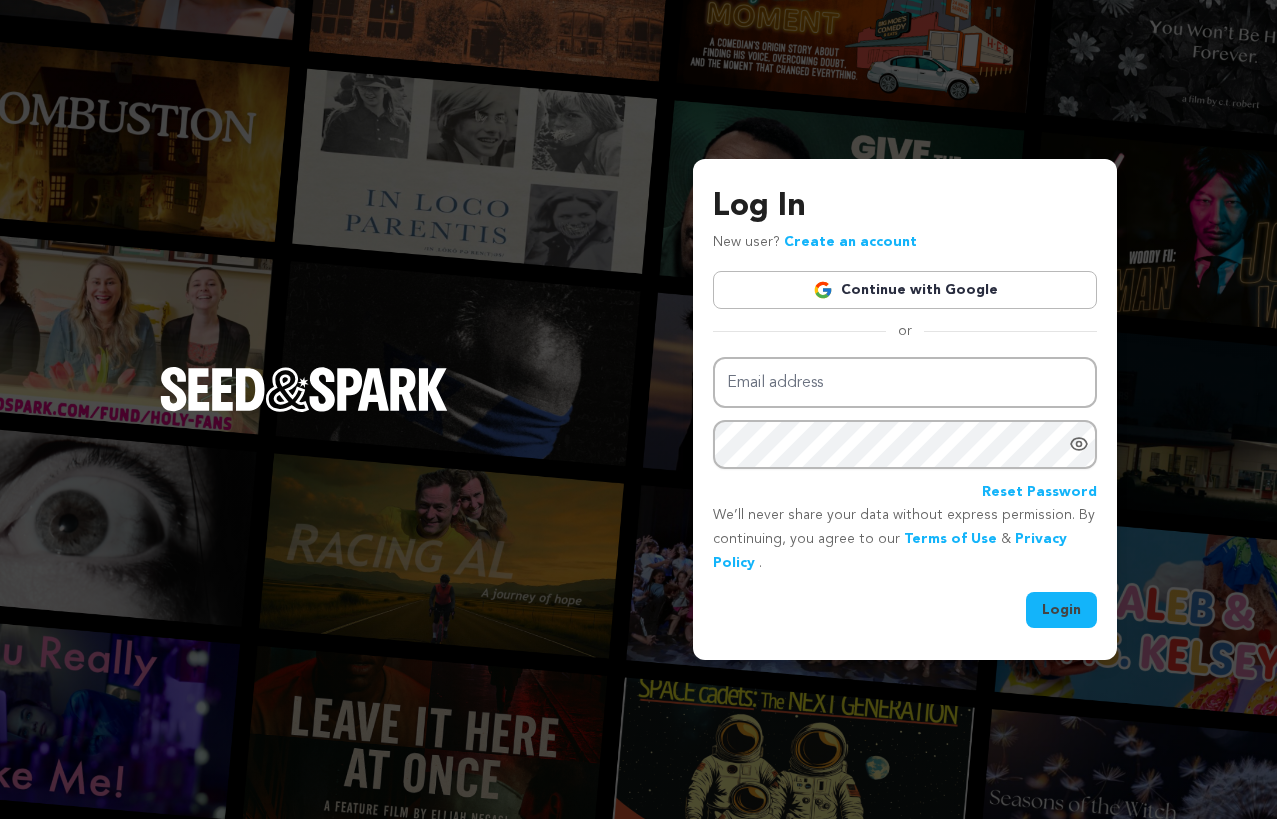 scroll, scrollTop: 0, scrollLeft: 0, axis: both 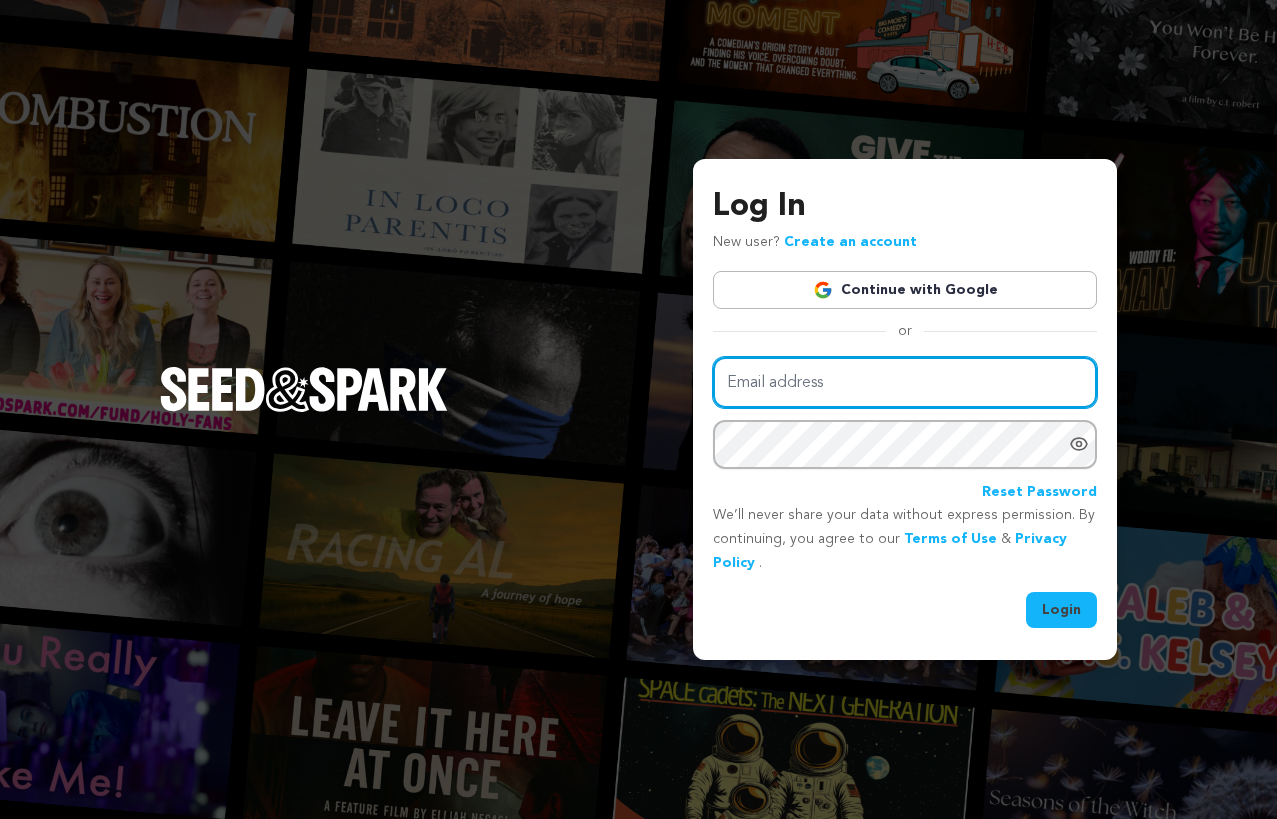 type on "danaturken@gmail.com" 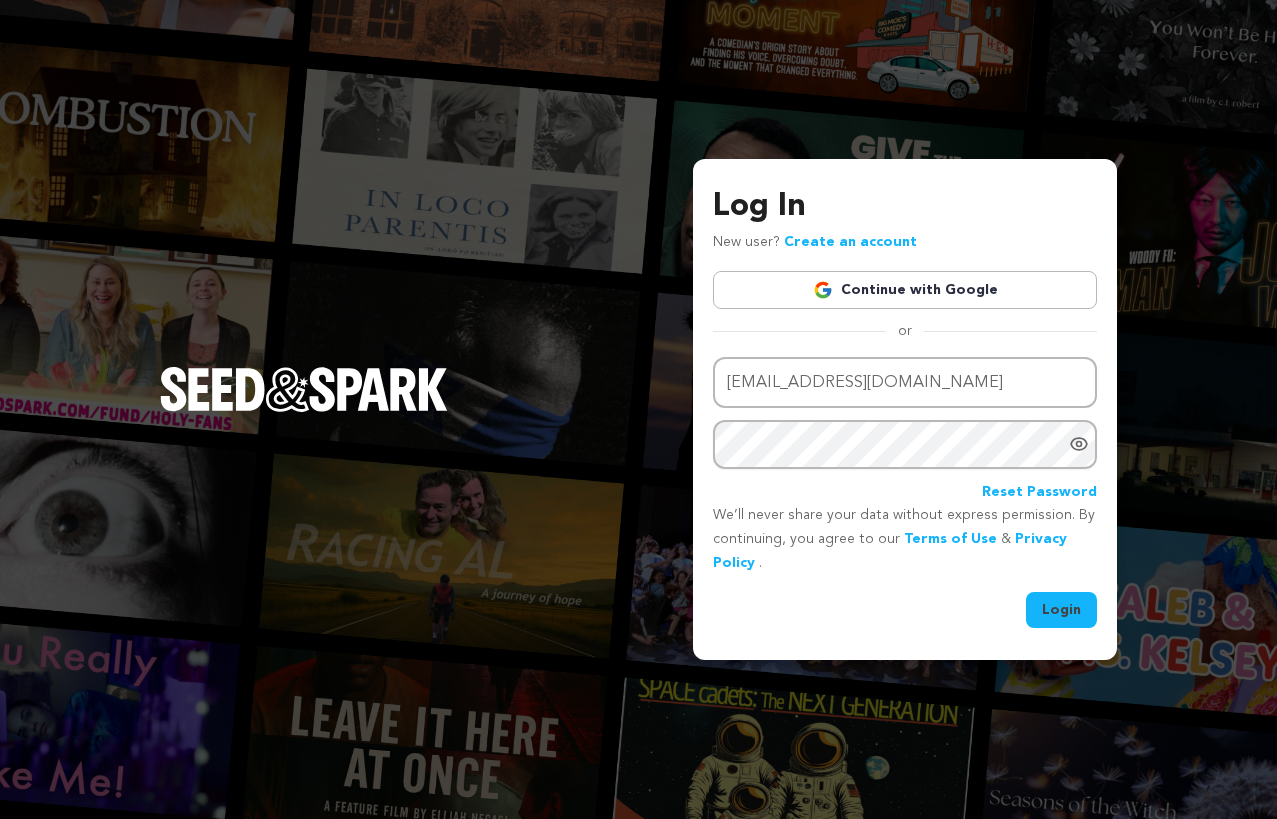click on "Login" at bounding box center (1061, 610) 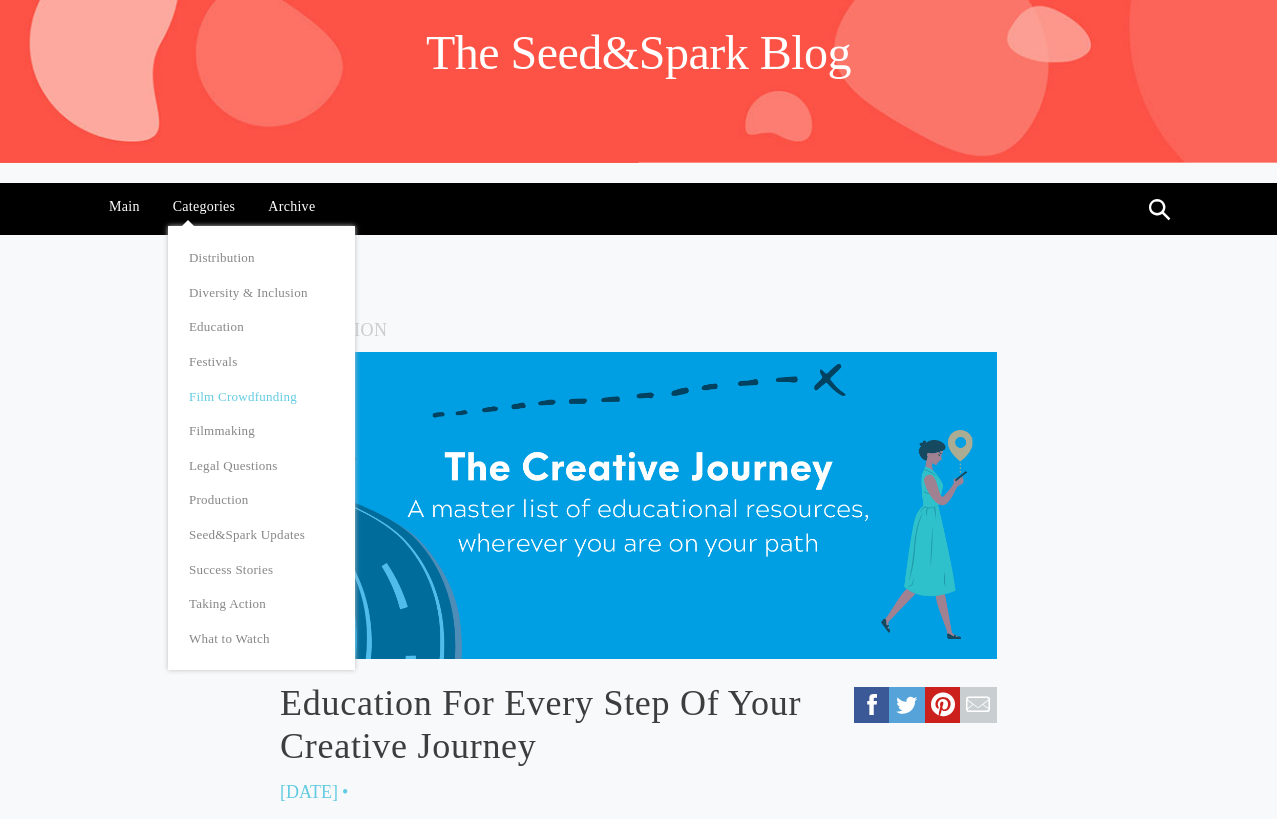 scroll, scrollTop: 160, scrollLeft: 0, axis: vertical 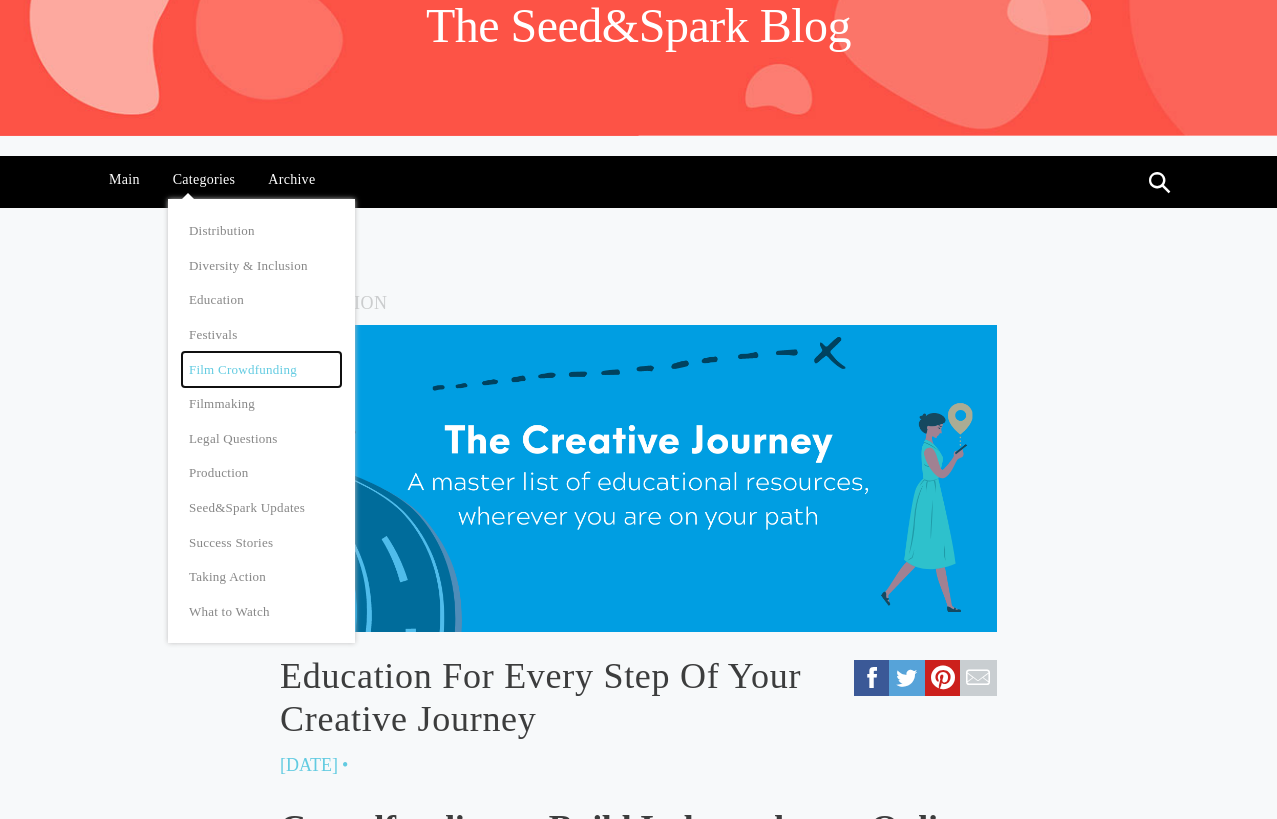 click on "Film Crowdfunding" at bounding box center [261, 369] 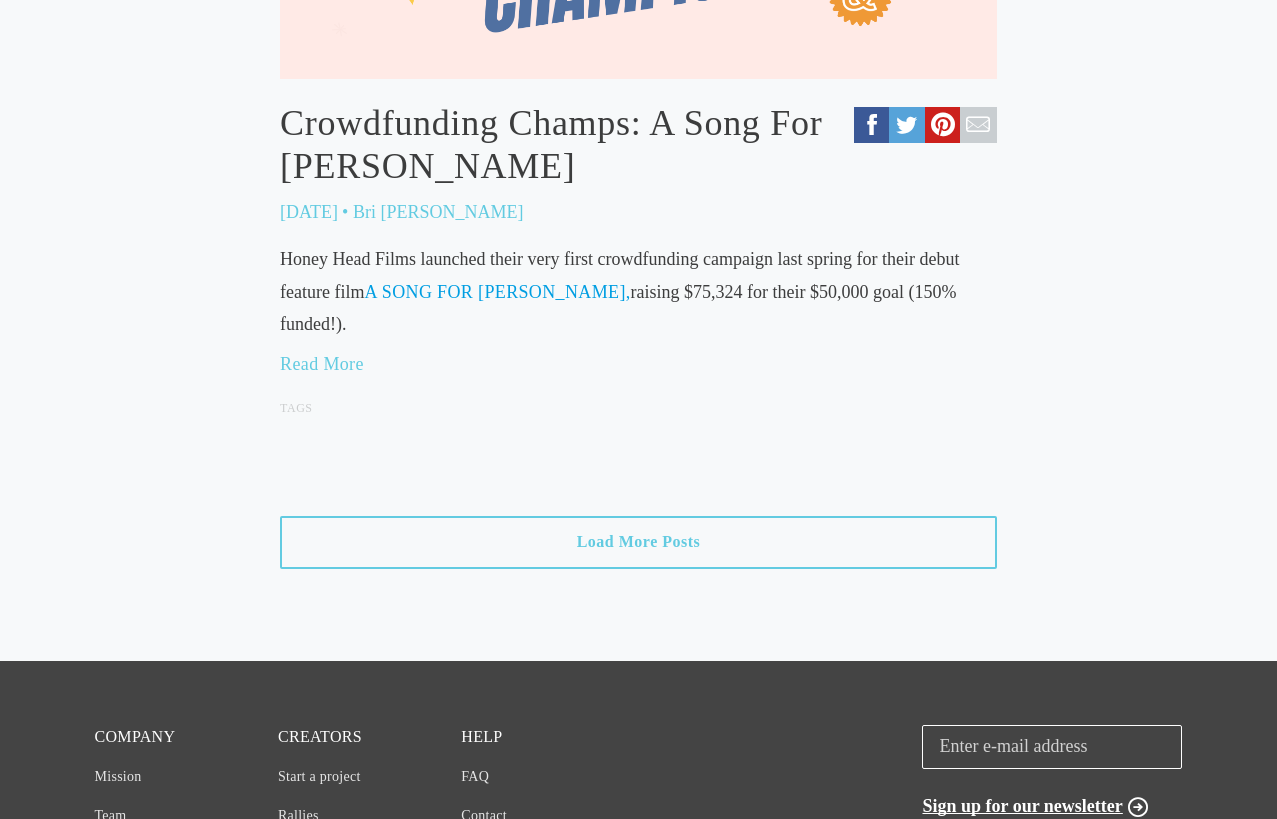 scroll, scrollTop: 2240, scrollLeft: 0, axis: vertical 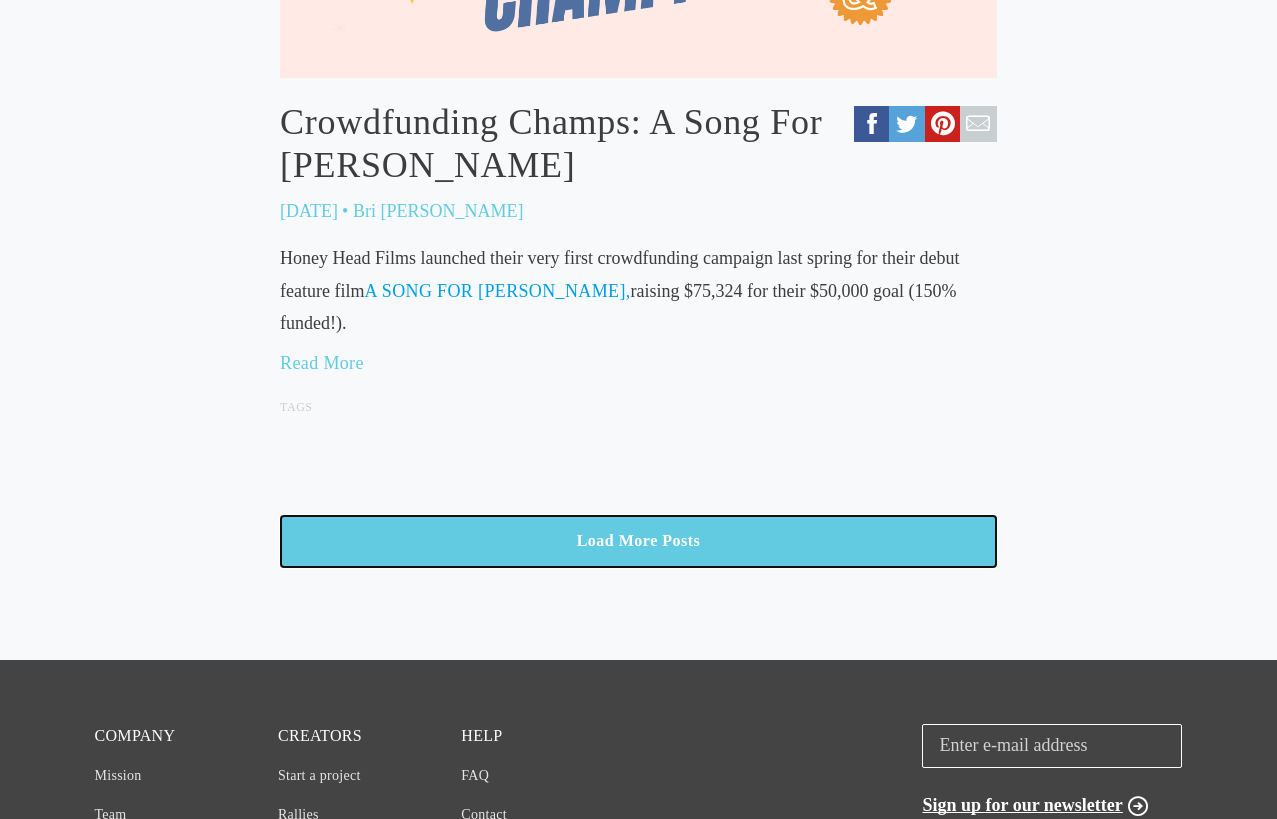 click on "Load More Posts" at bounding box center [638, 541] 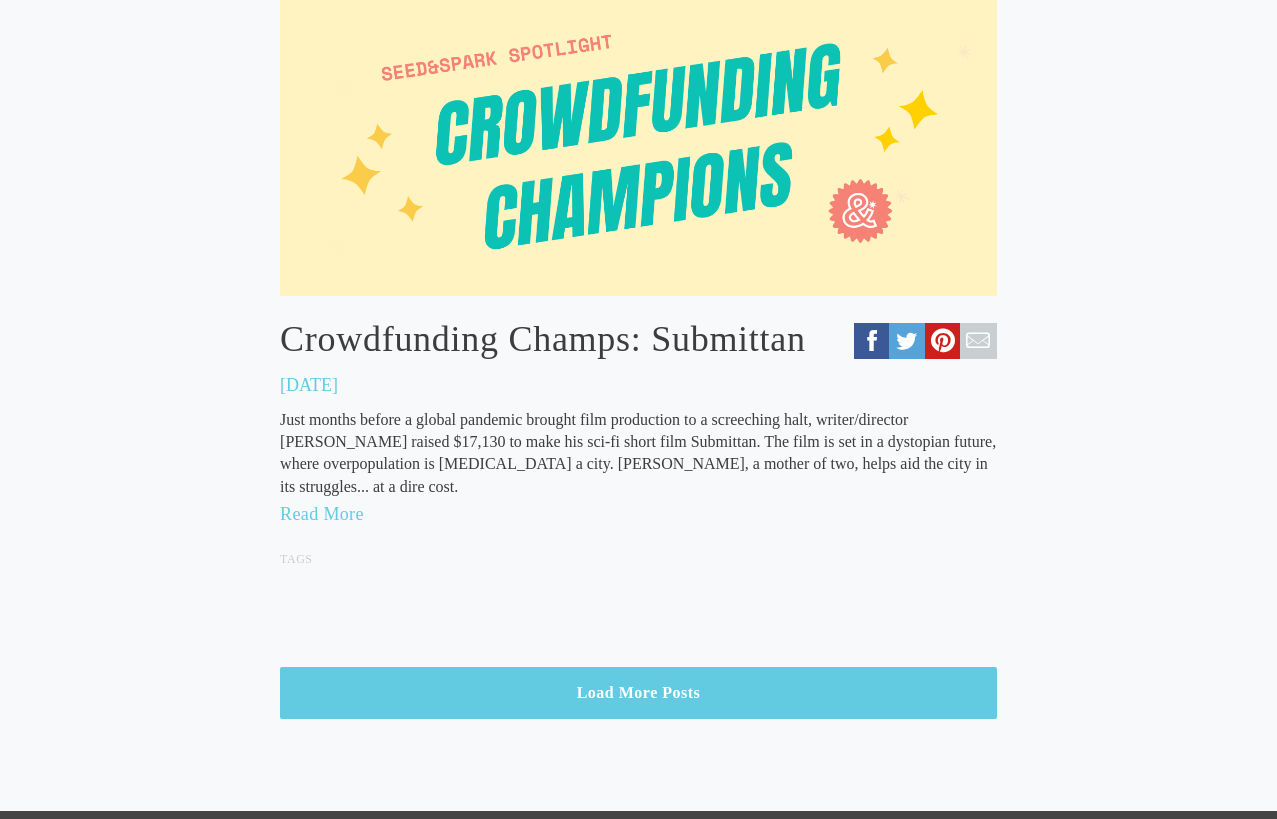 scroll, scrollTop: 4429, scrollLeft: 0, axis: vertical 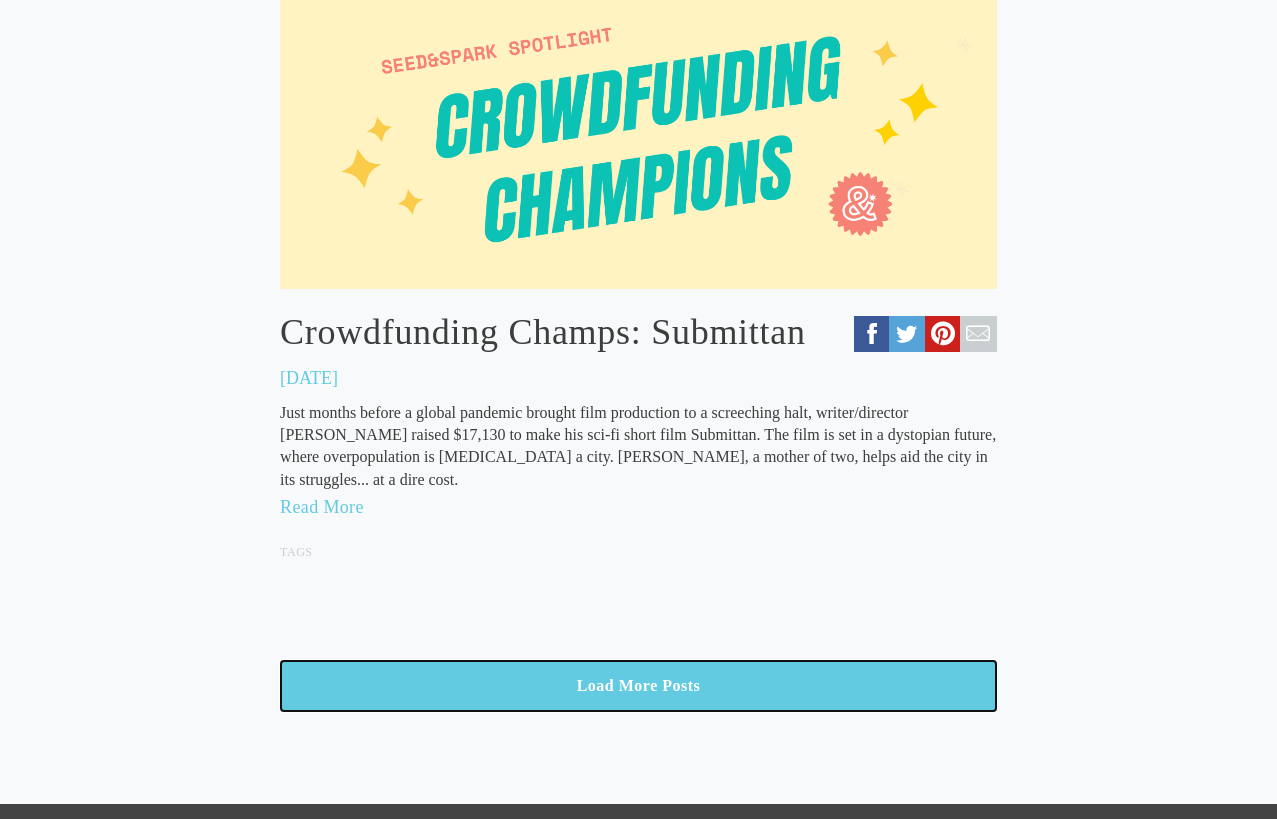 click on "Load More Posts" at bounding box center (638, 686) 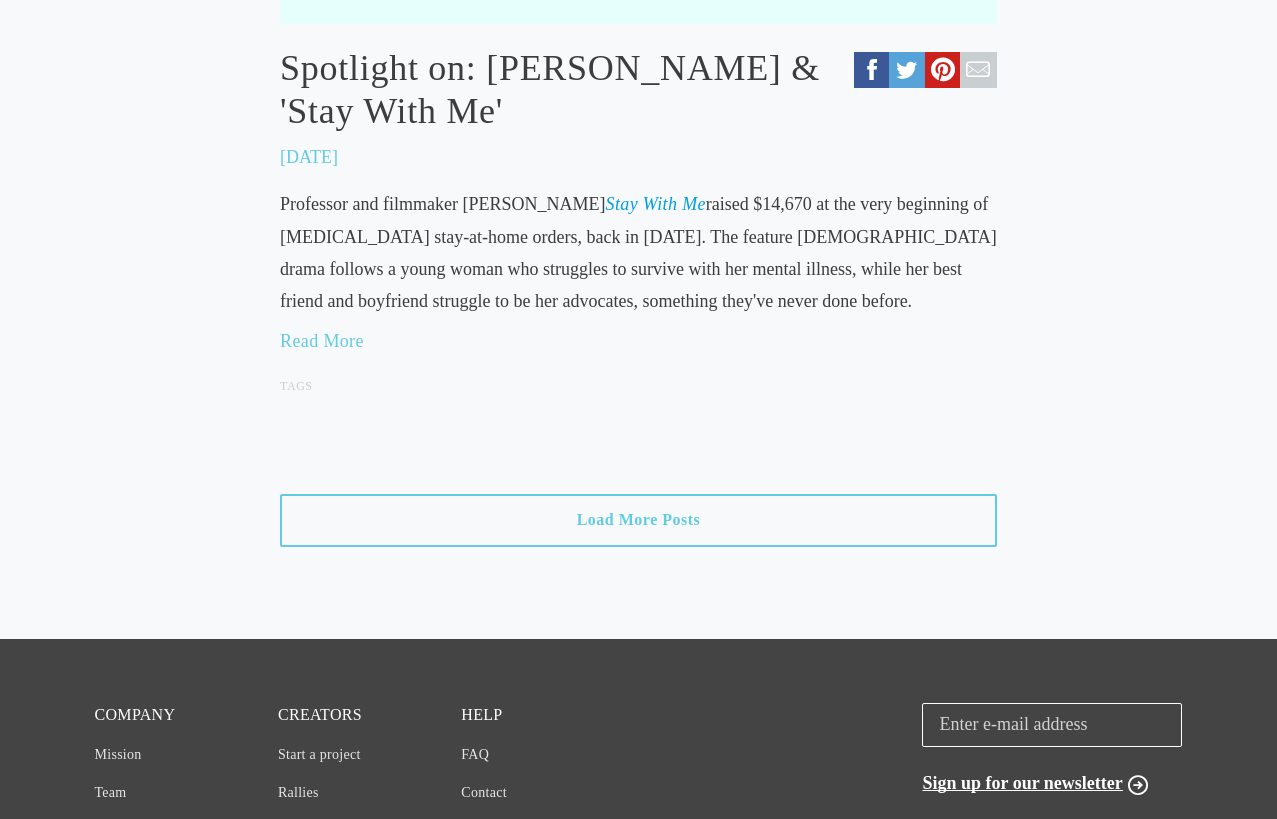 scroll, scrollTop: 7173, scrollLeft: 0, axis: vertical 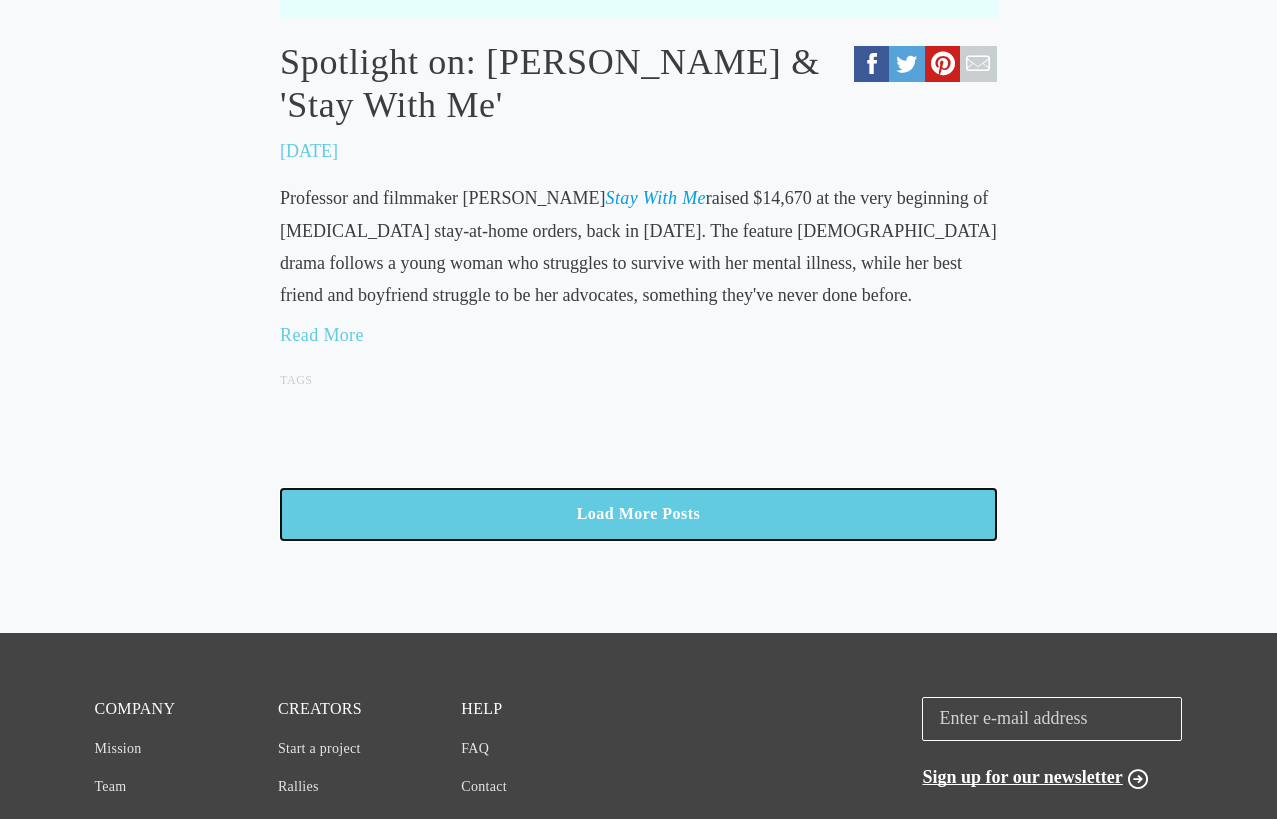 click on "Load More Posts" at bounding box center (638, 514) 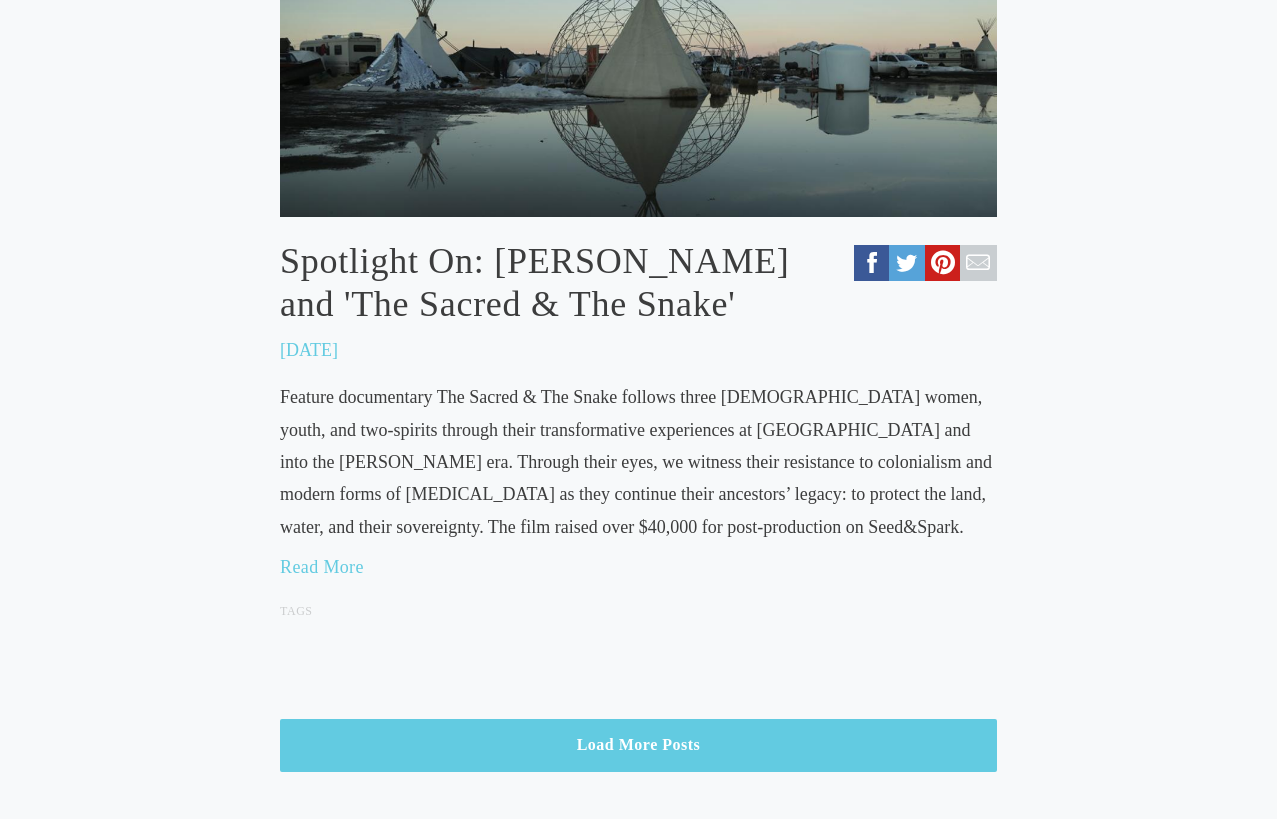 scroll, scrollTop: 9548, scrollLeft: 0, axis: vertical 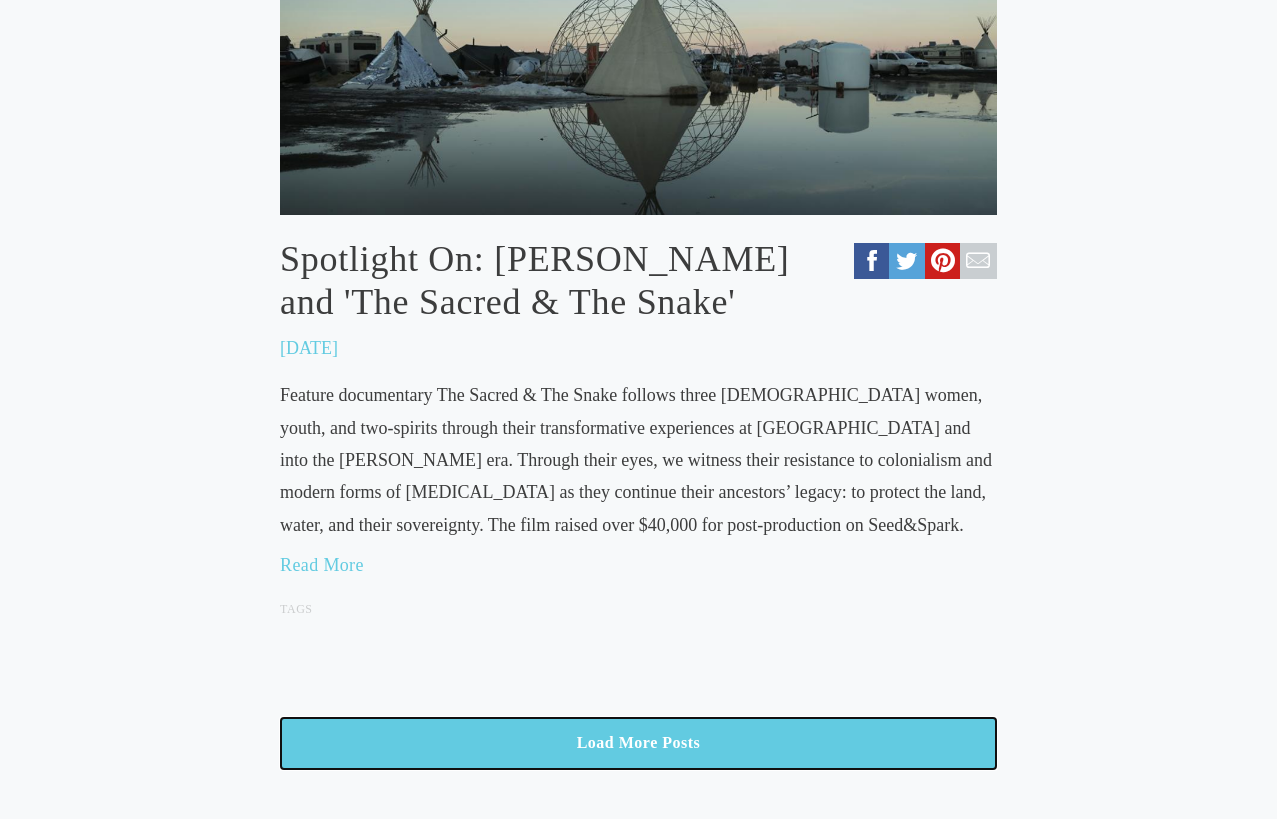 click on "Load More Posts" at bounding box center (638, 743) 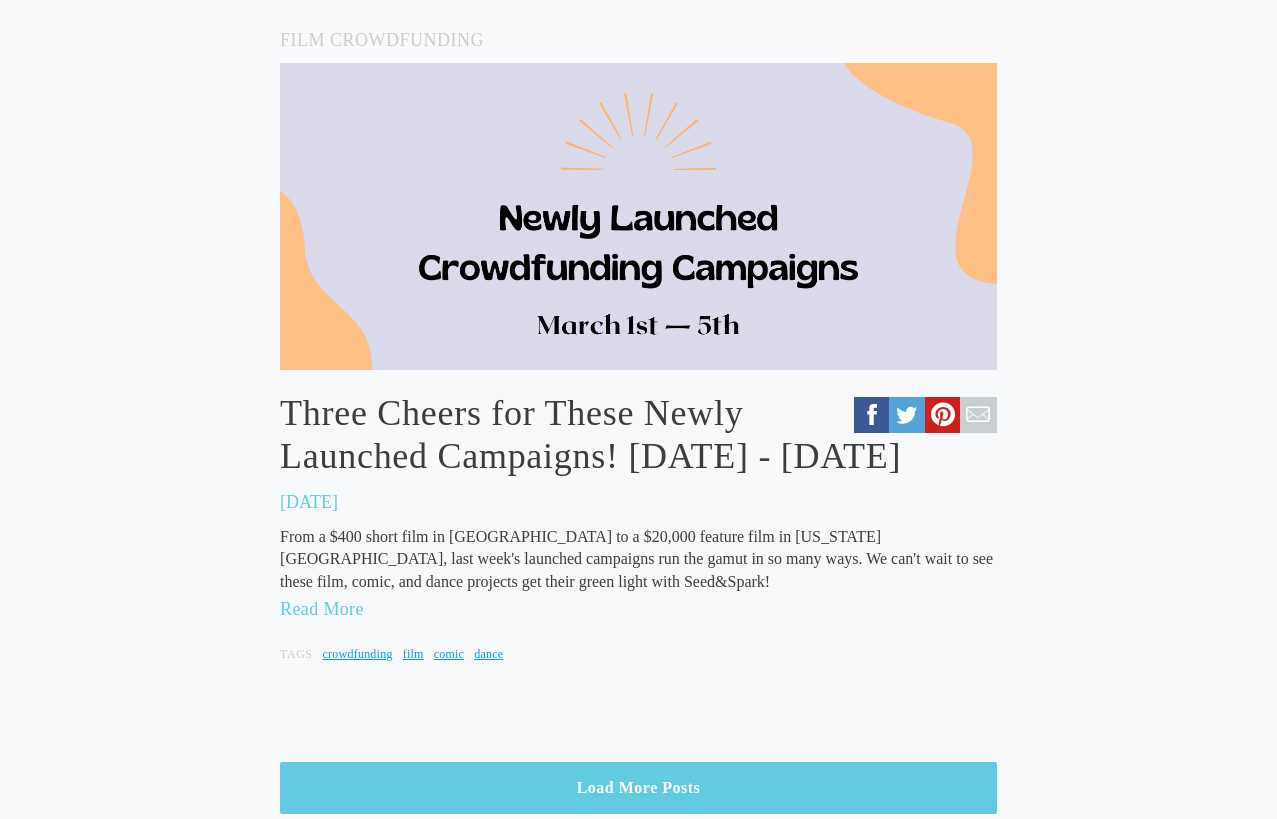 scroll, scrollTop: 11961, scrollLeft: 0, axis: vertical 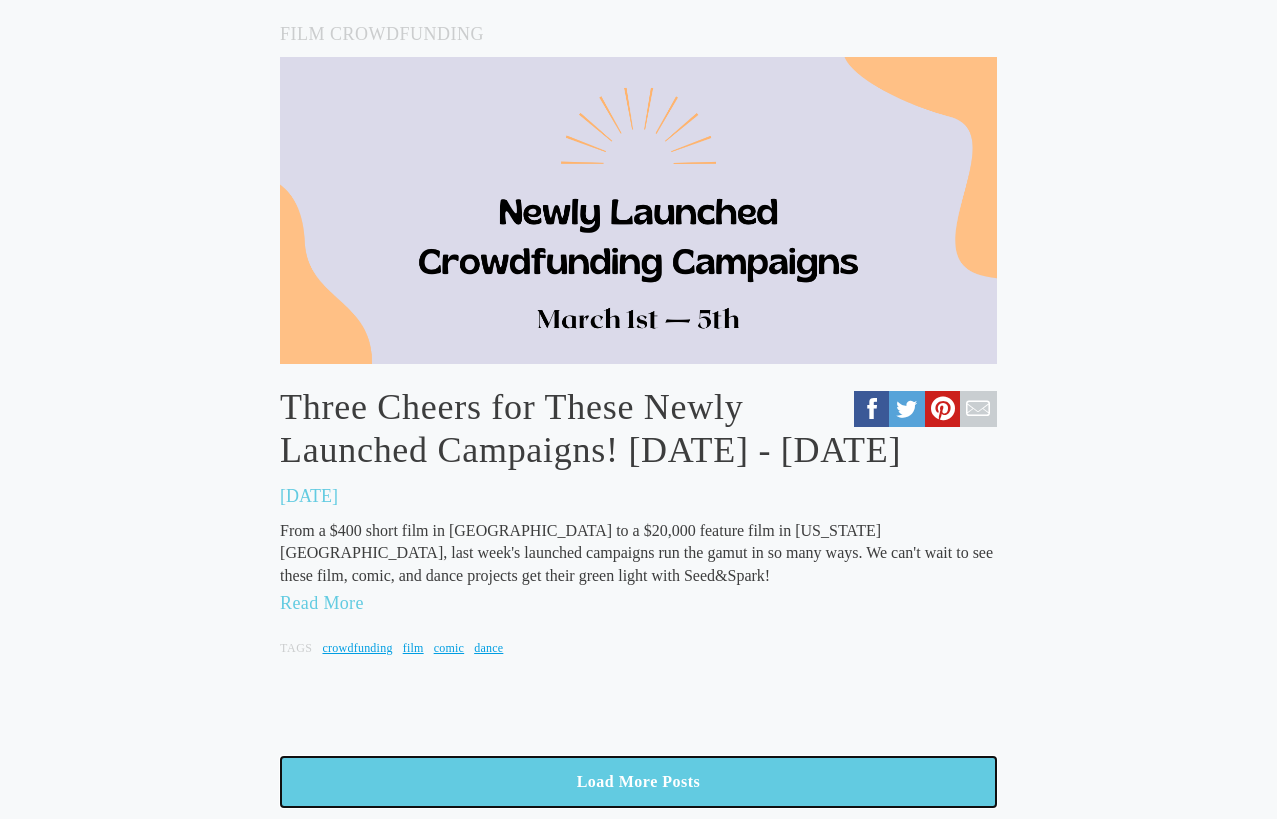 click on "Load More Posts" at bounding box center [638, 782] 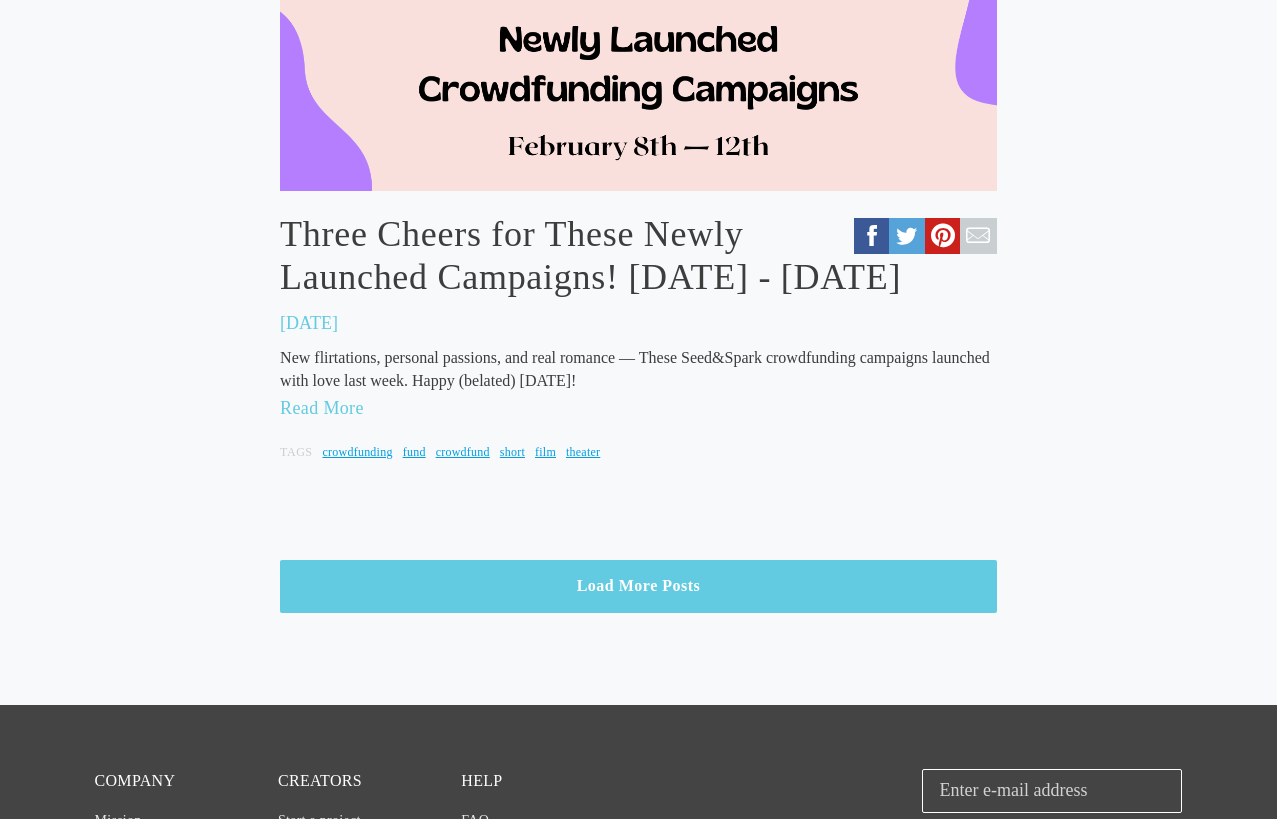 scroll, scrollTop: 14418, scrollLeft: 0, axis: vertical 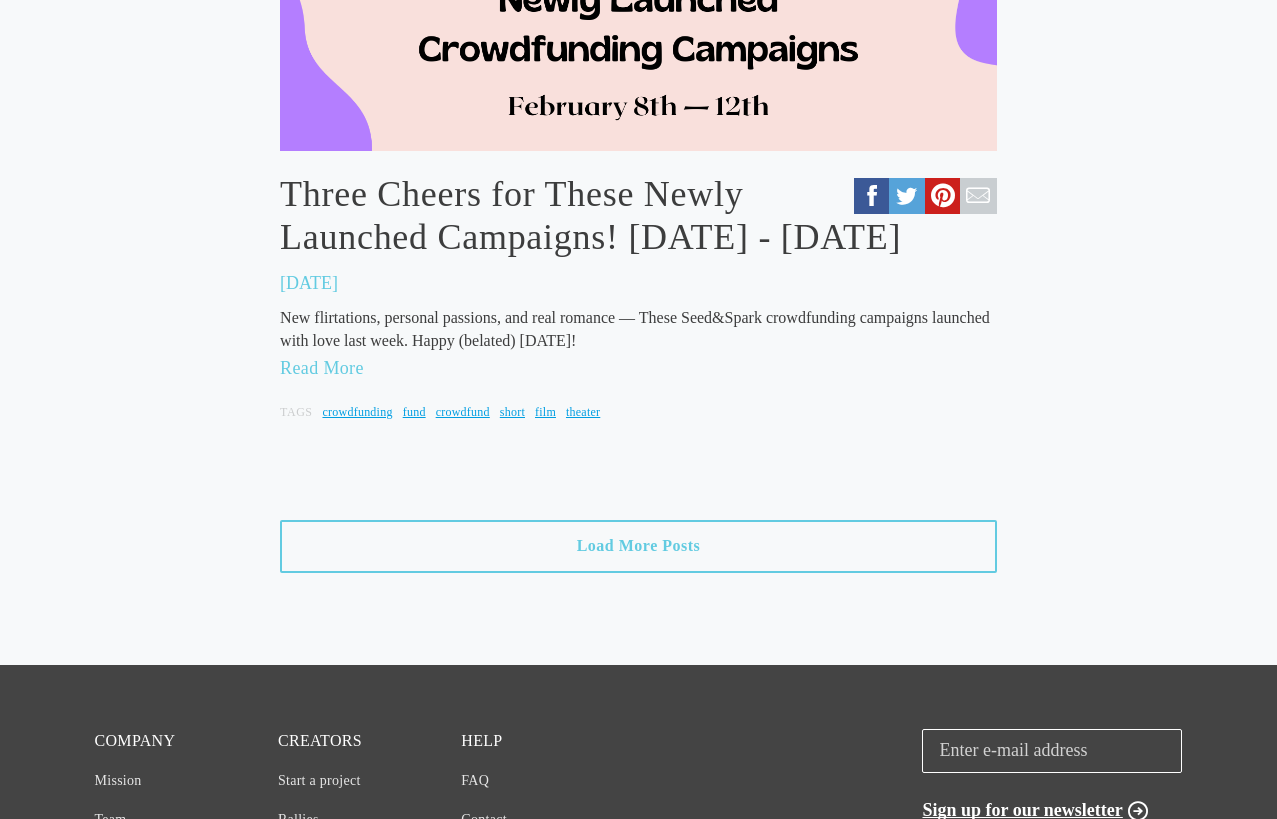 click on "Resources" at bounding box center (308, 857) 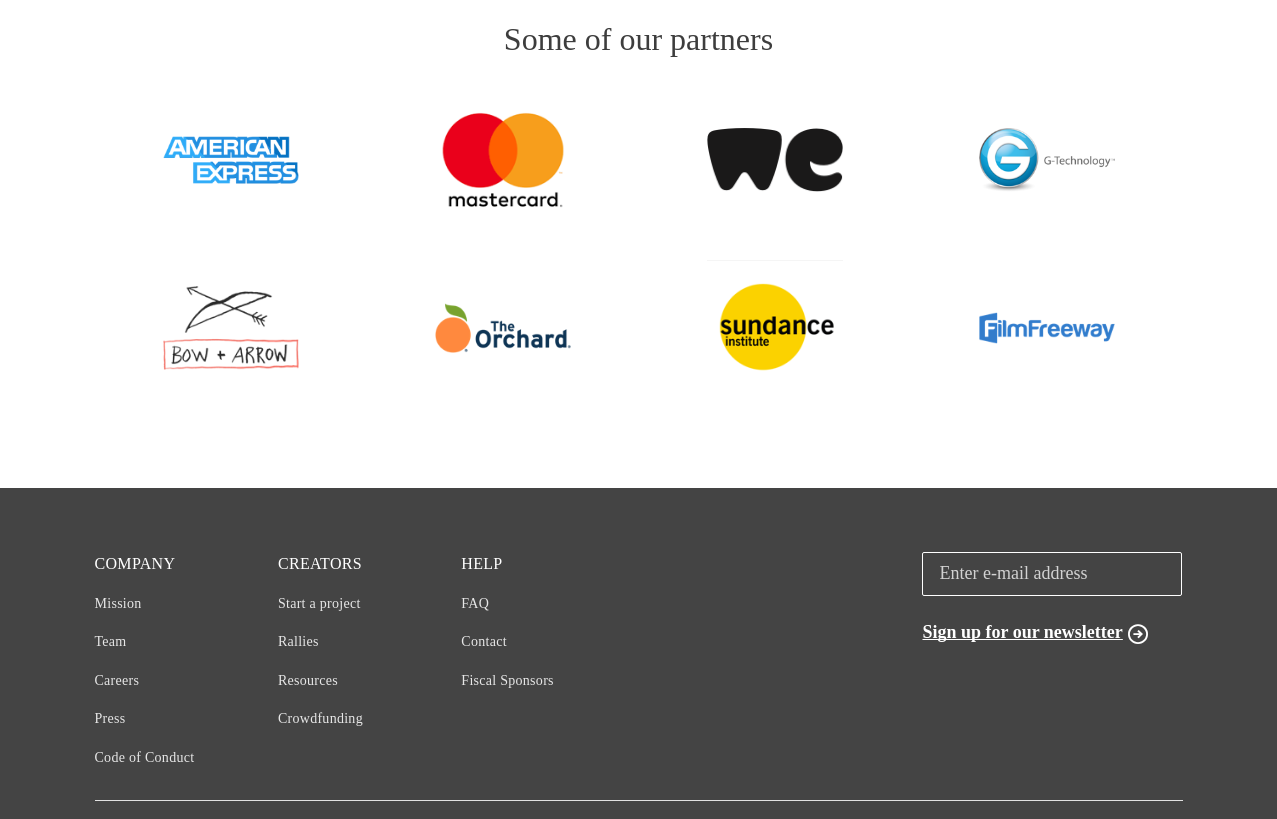 scroll, scrollTop: 2375, scrollLeft: 0, axis: vertical 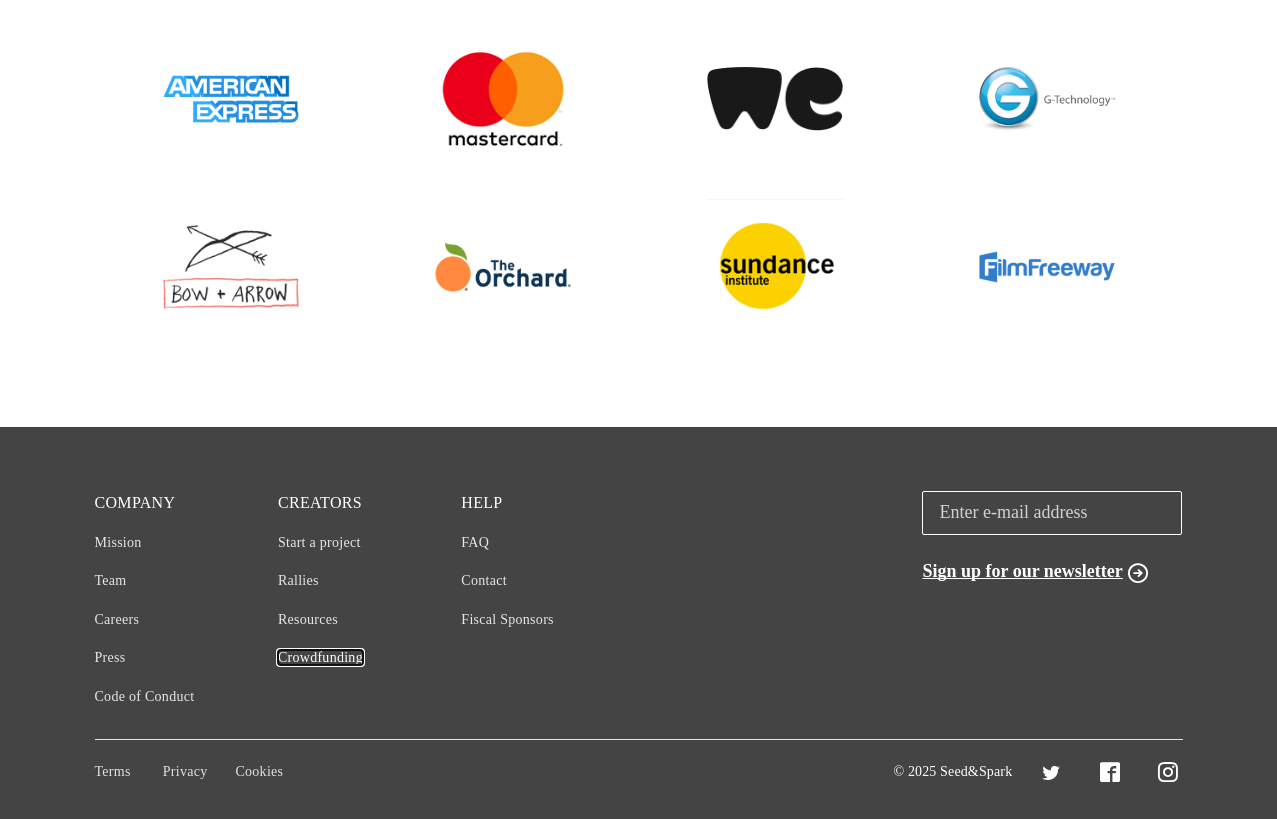 click on "Crowdfunding" at bounding box center [320, 657] 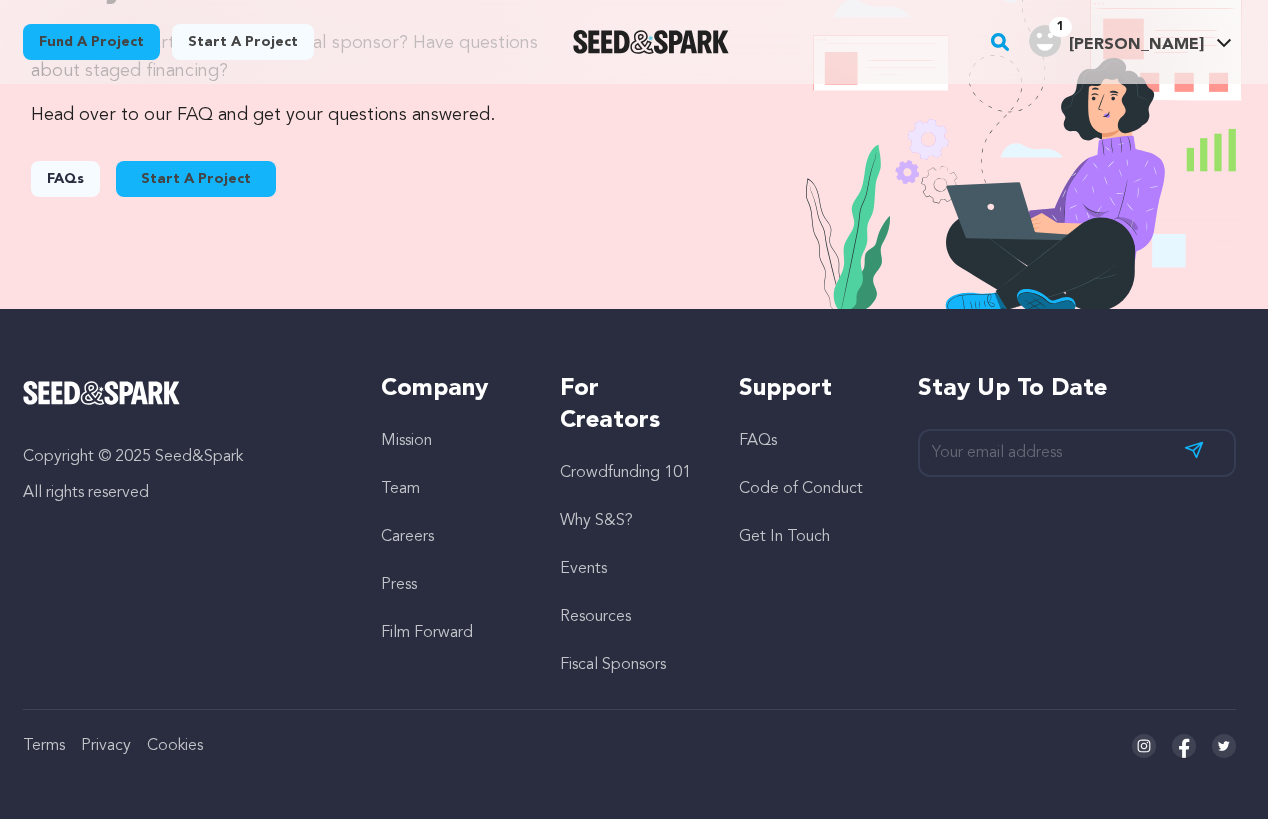 scroll, scrollTop: 2220, scrollLeft: 9, axis: both 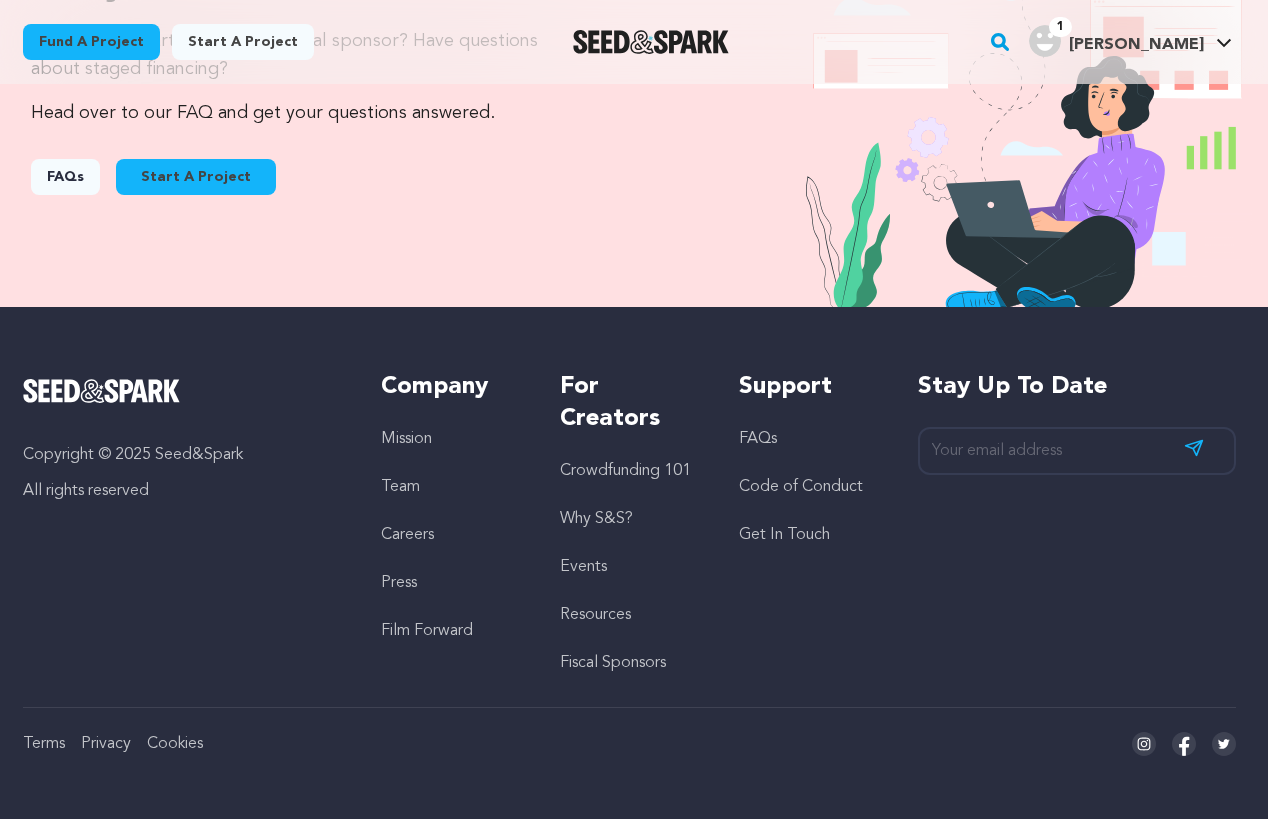 click on "FAQs" at bounding box center (758, 439) 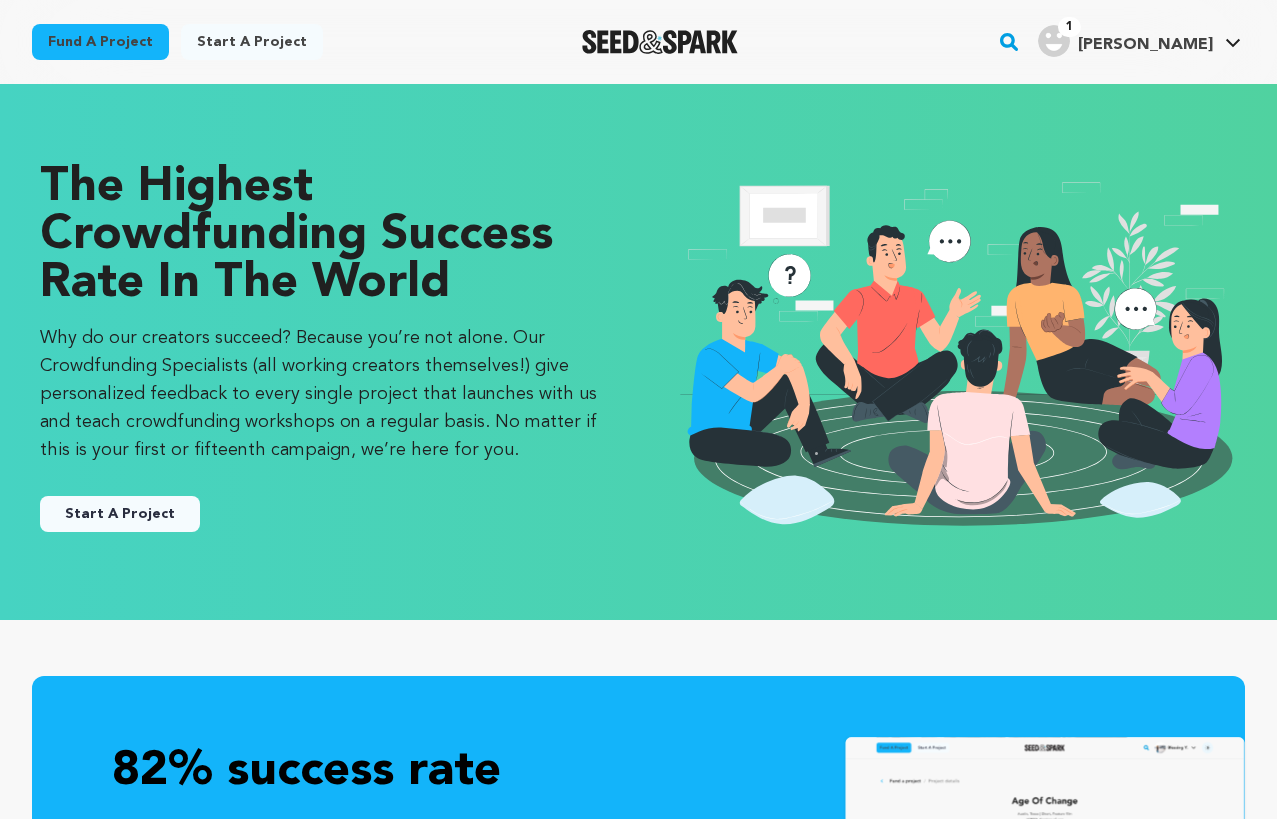 scroll, scrollTop: 2220, scrollLeft: 9, axis: both 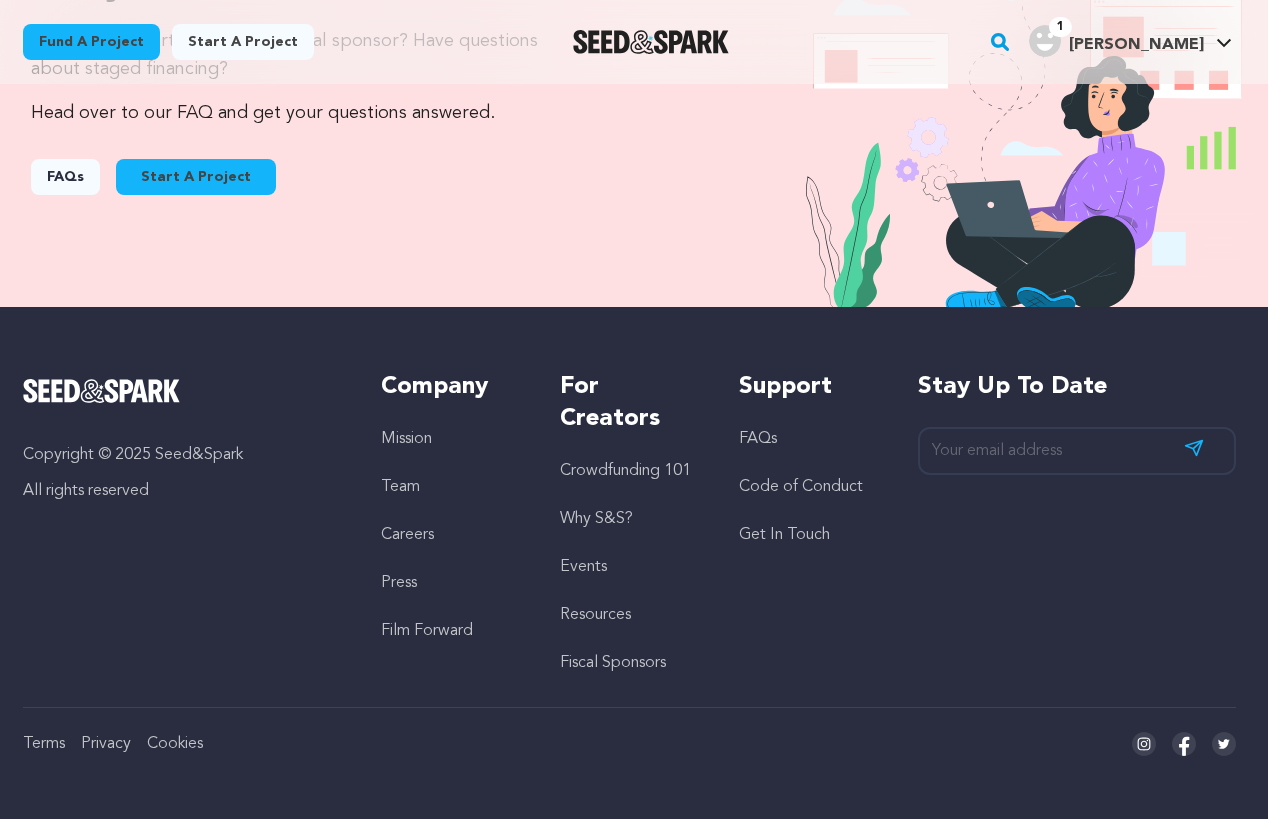 click on "Crowdfunding
101" at bounding box center (625, 471) 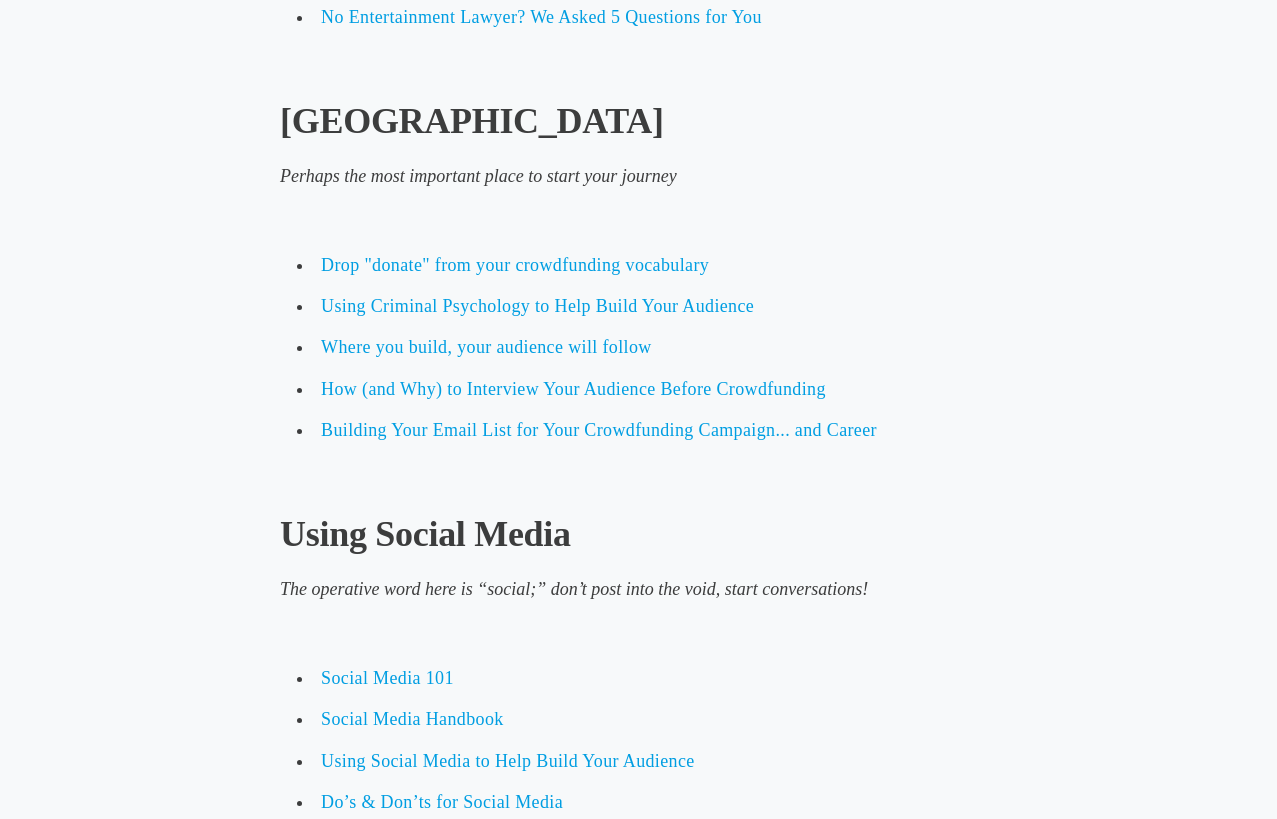scroll, scrollTop: 3374, scrollLeft: 0, axis: vertical 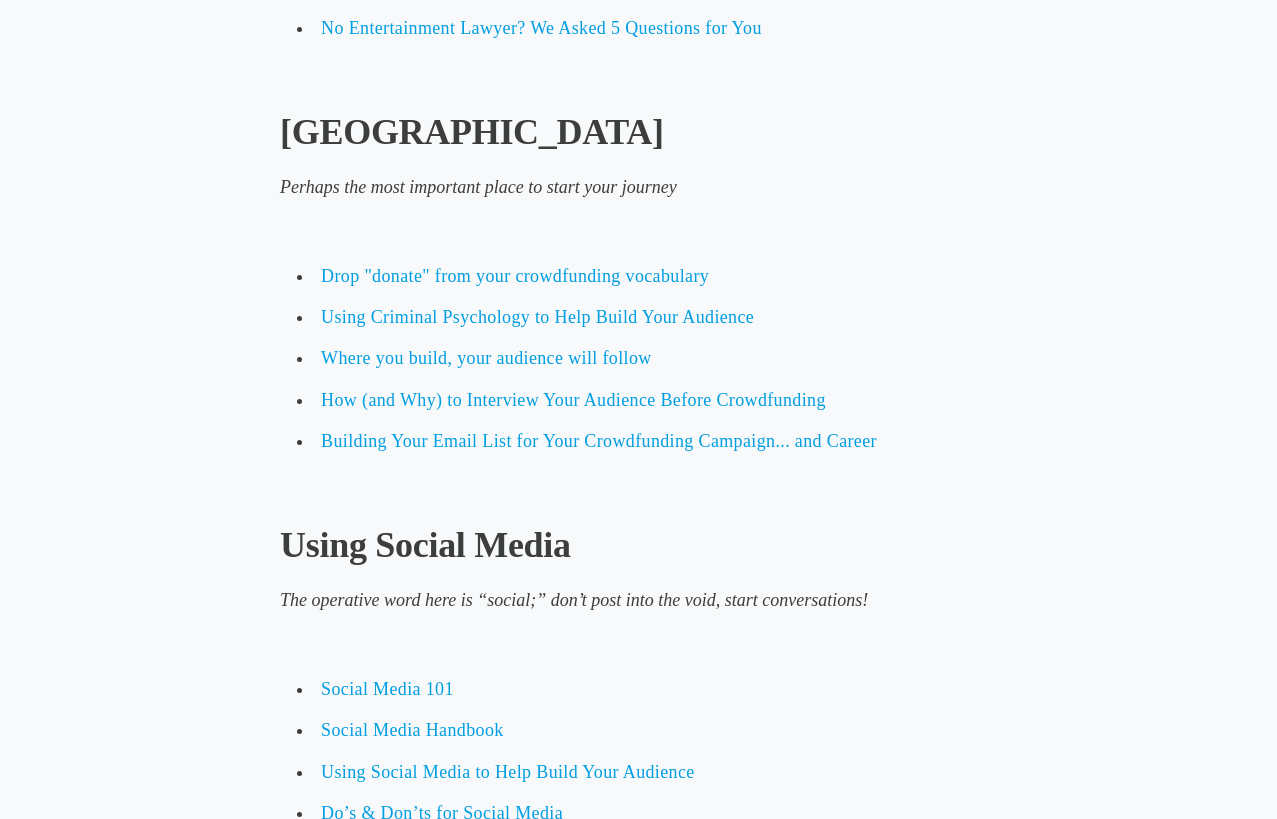 click on "Building Your Email List for Your Crowdfunding Campaign... and Career" at bounding box center [638, 441] 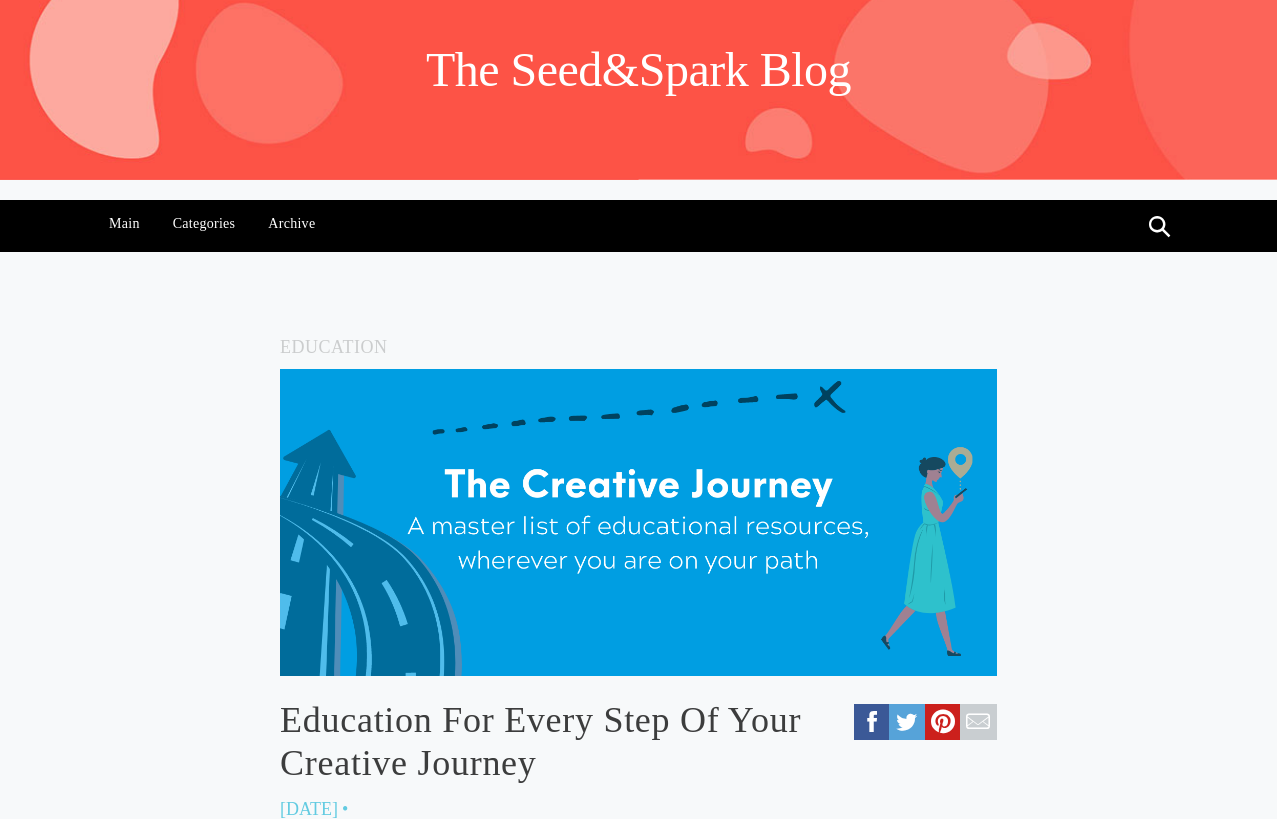 scroll, scrollTop: 113, scrollLeft: 0, axis: vertical 